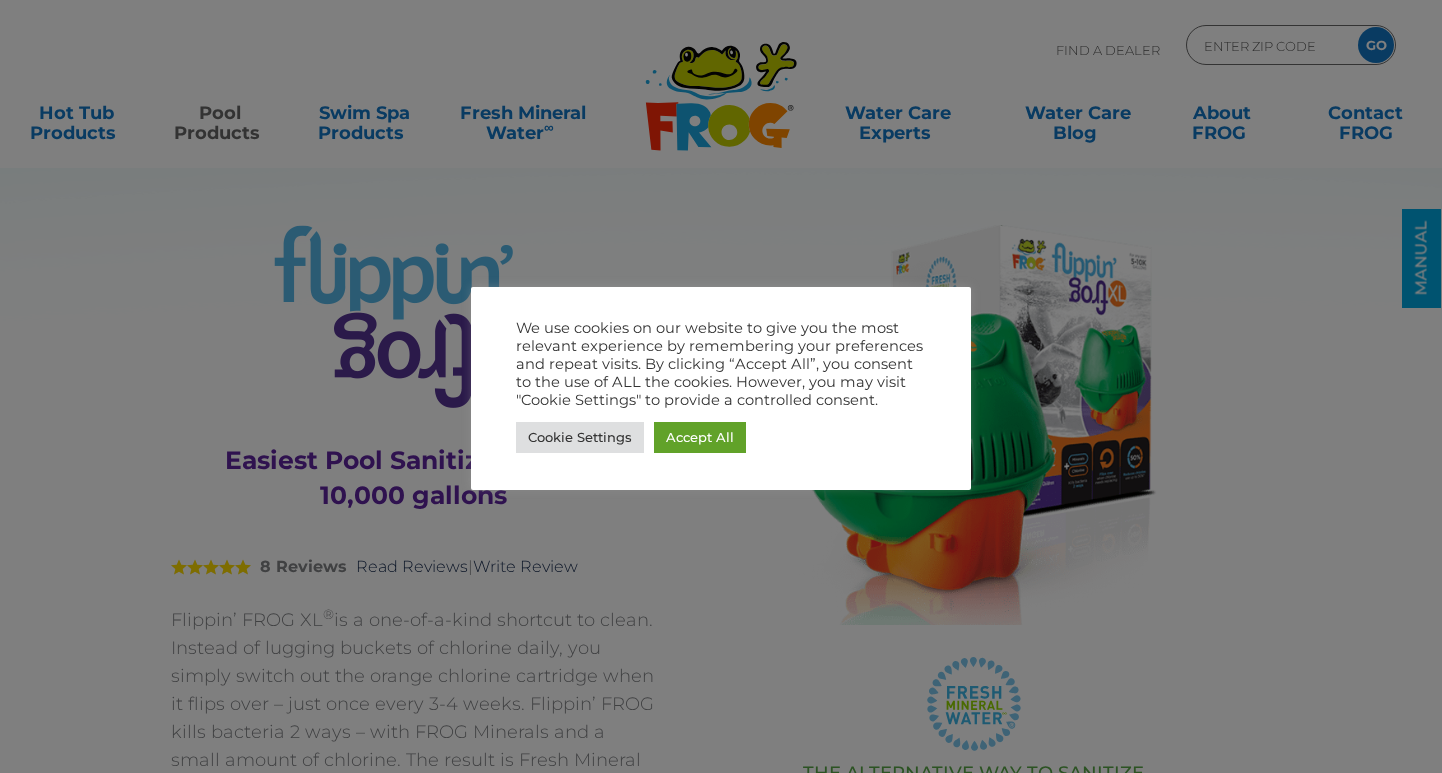 scroll, scrollTop: 0, scrollLeft: 0, axis: both 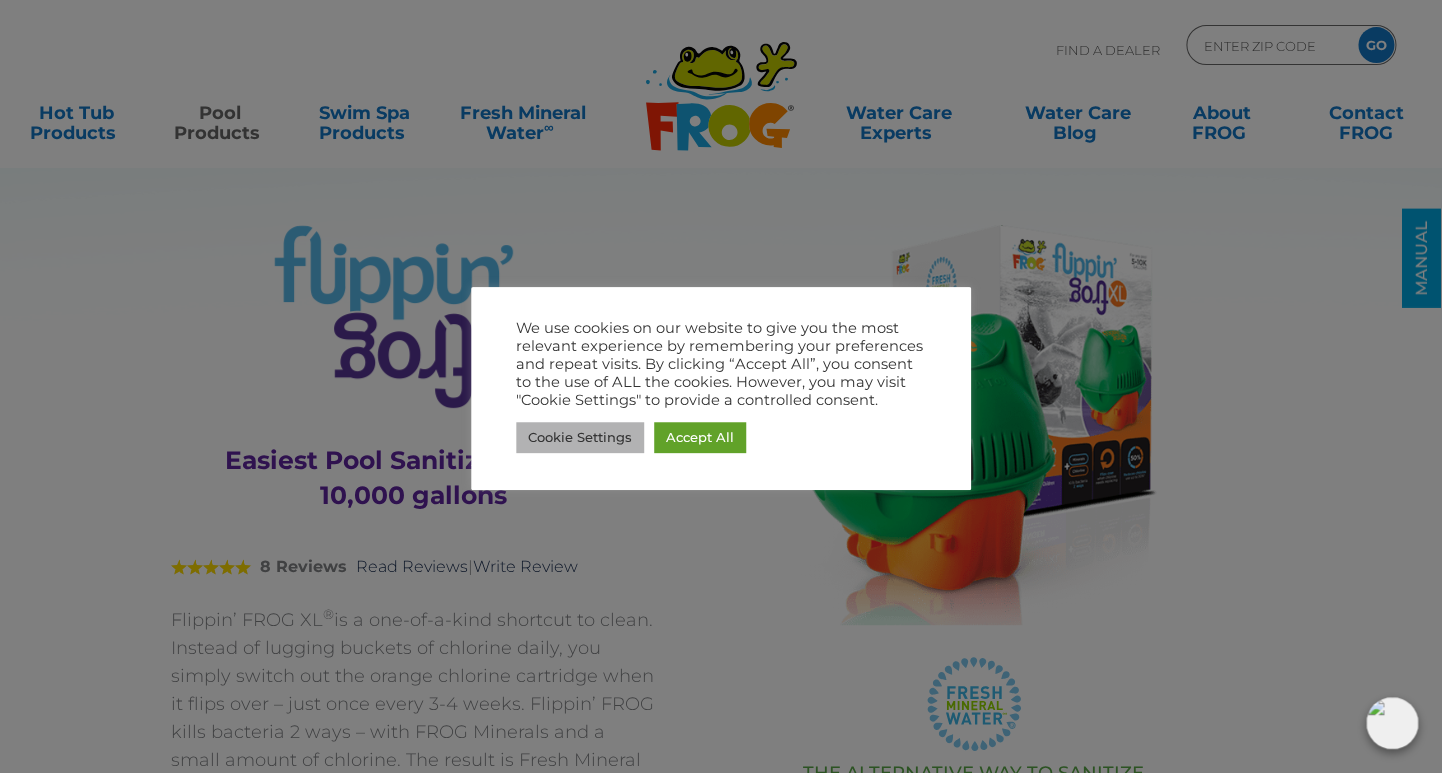 click on "Cookie Settings" at bounding box center (580, 437) 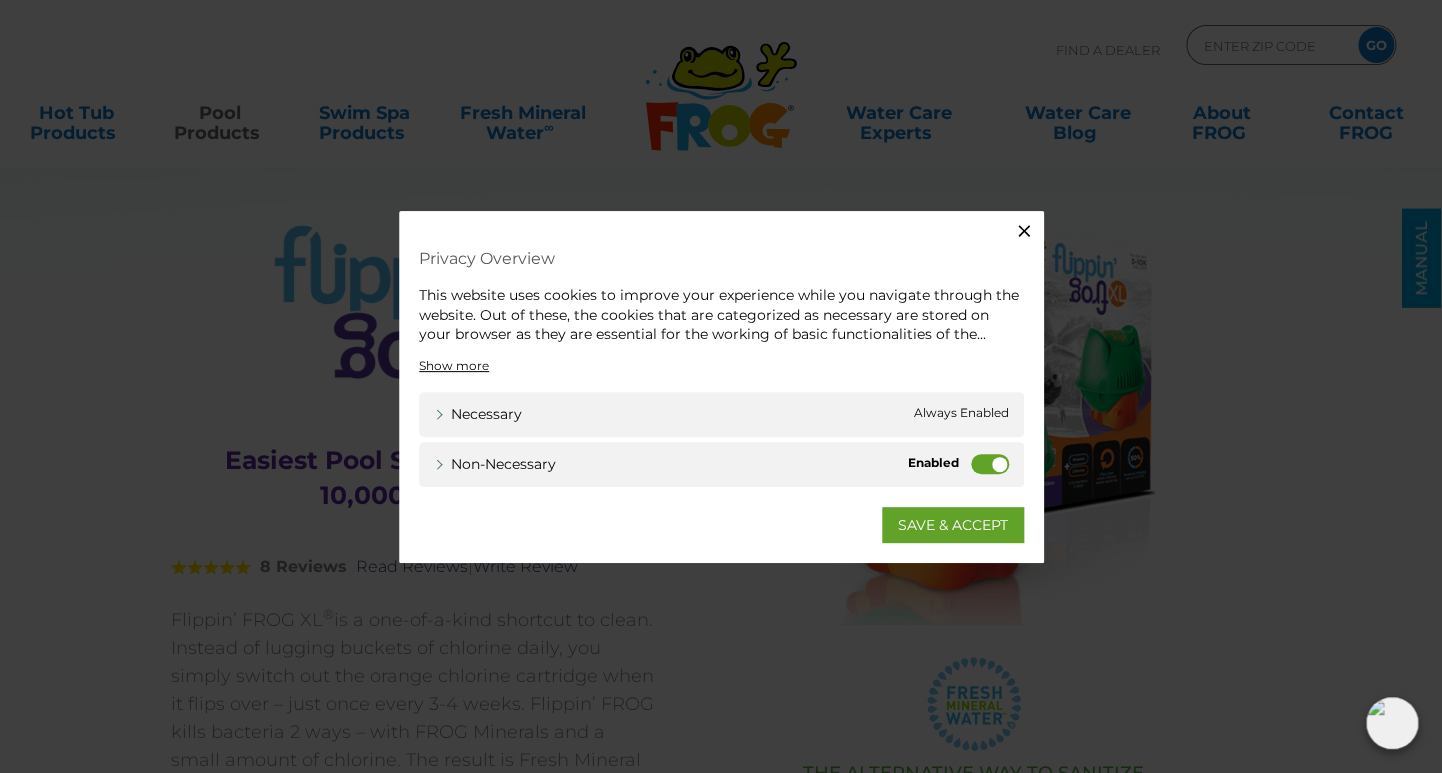 click on "Non-necessary" at bounding box center (990, 463) 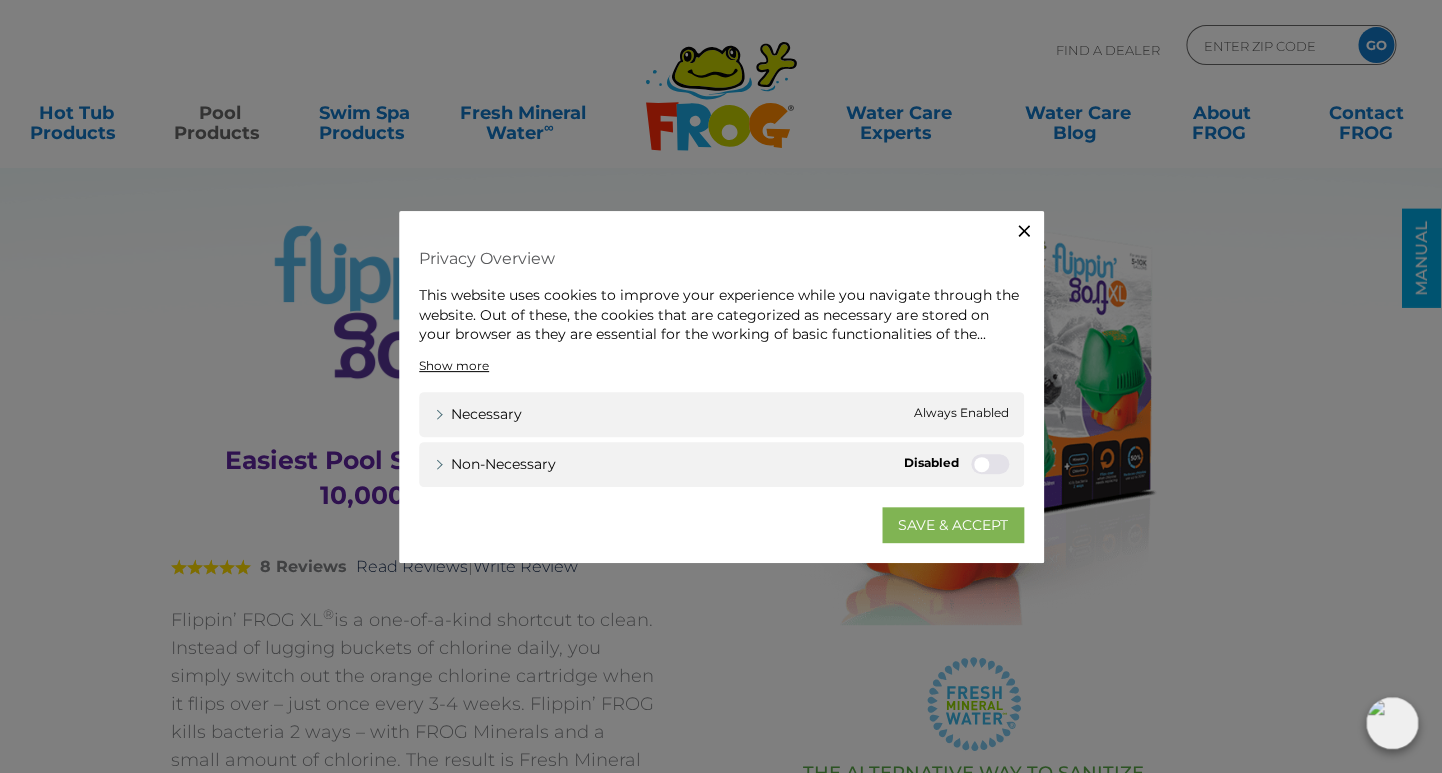 click on "SAVE & ACCEPT" at bounding box center (953, 524) 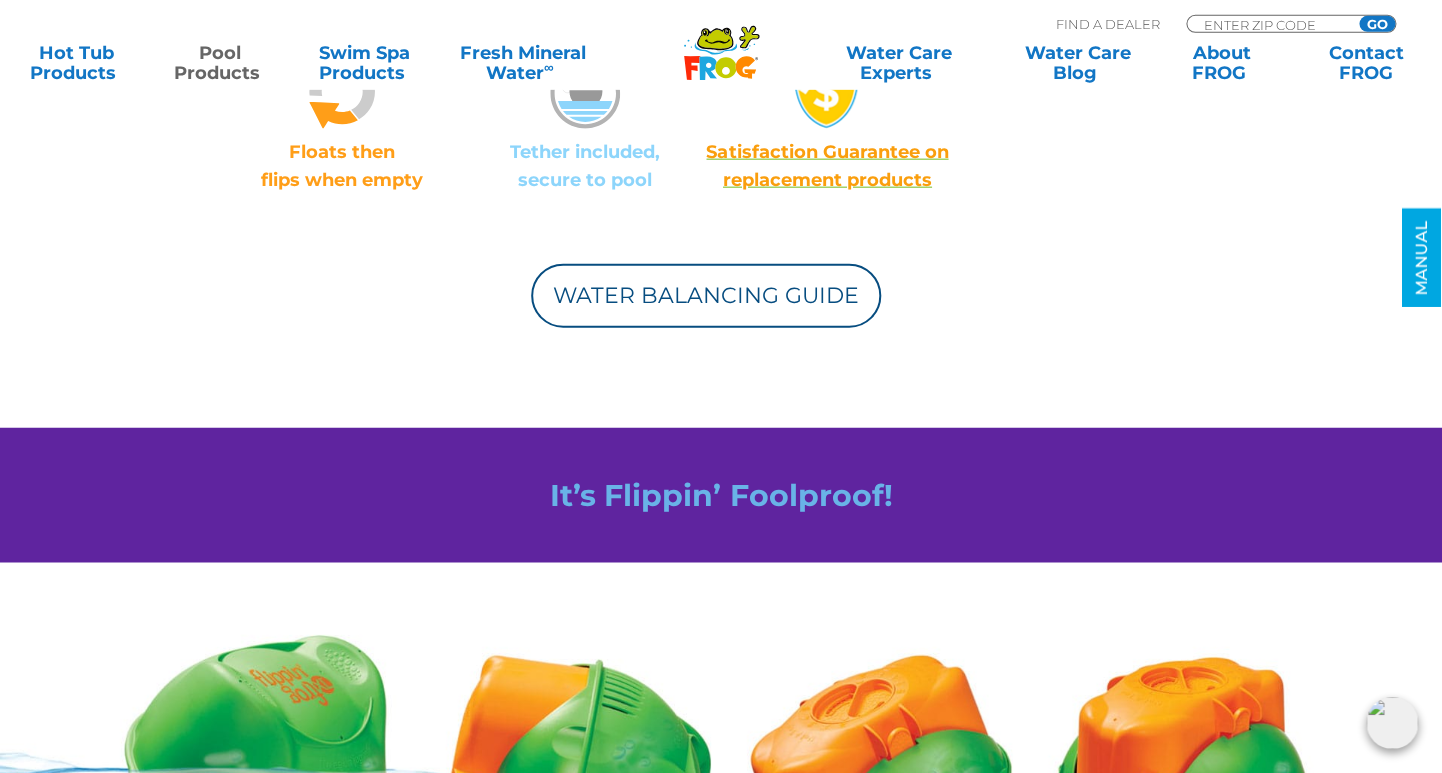 scroll, scrollTop: 1722, scrollLeft: 0, axis: vertical 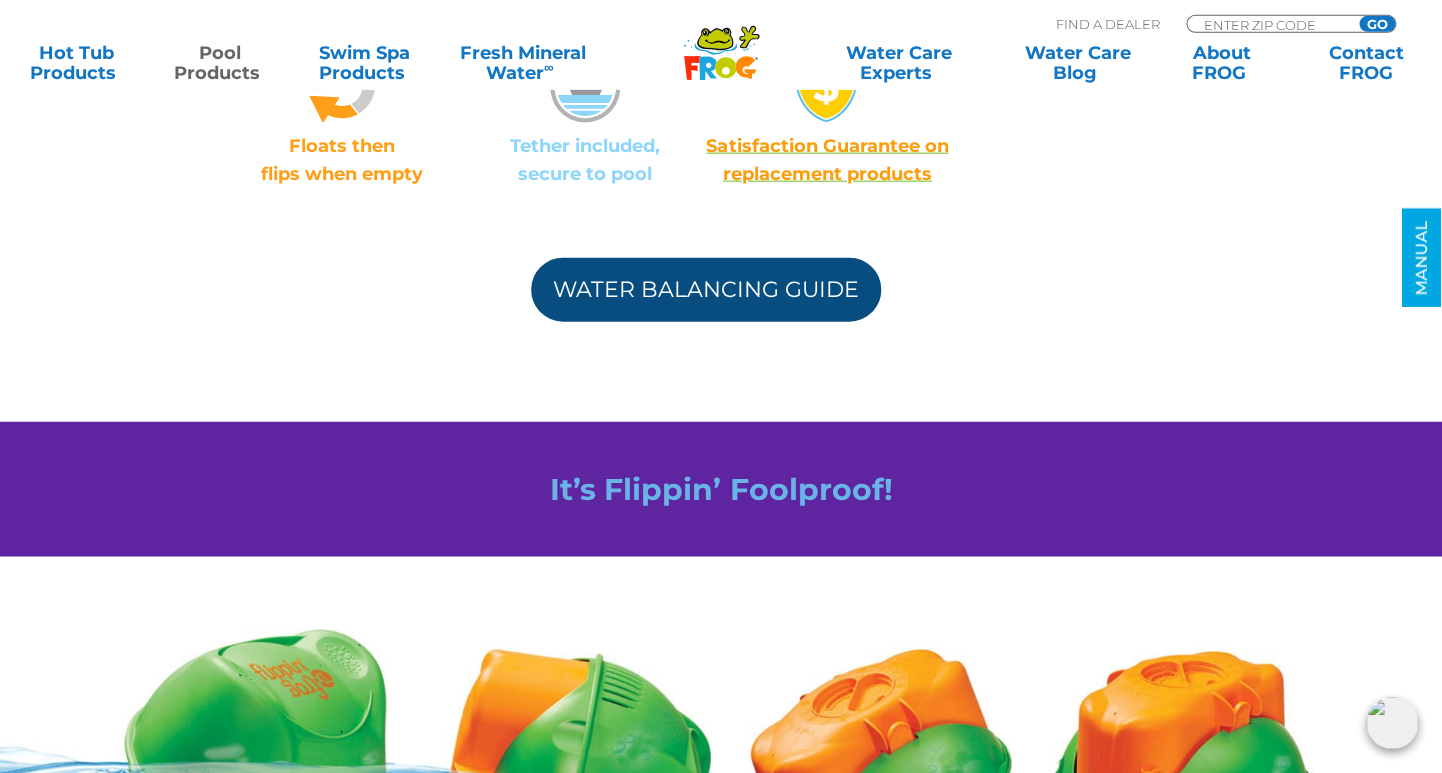 click on "Water Balancing Guide" at bounding box center (706, 290) 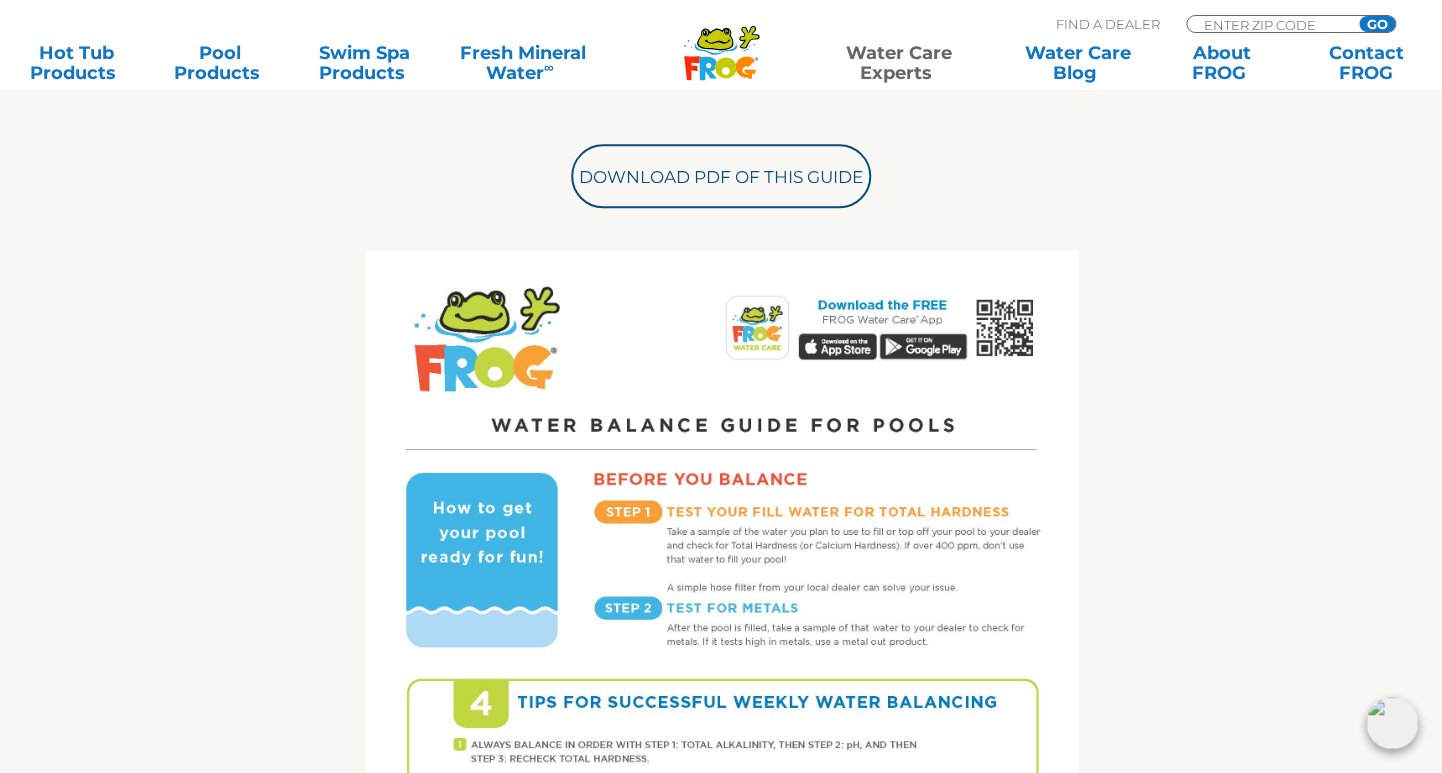 scroll, scrollTop: 685, scrollLeft: 0, axis: vertical 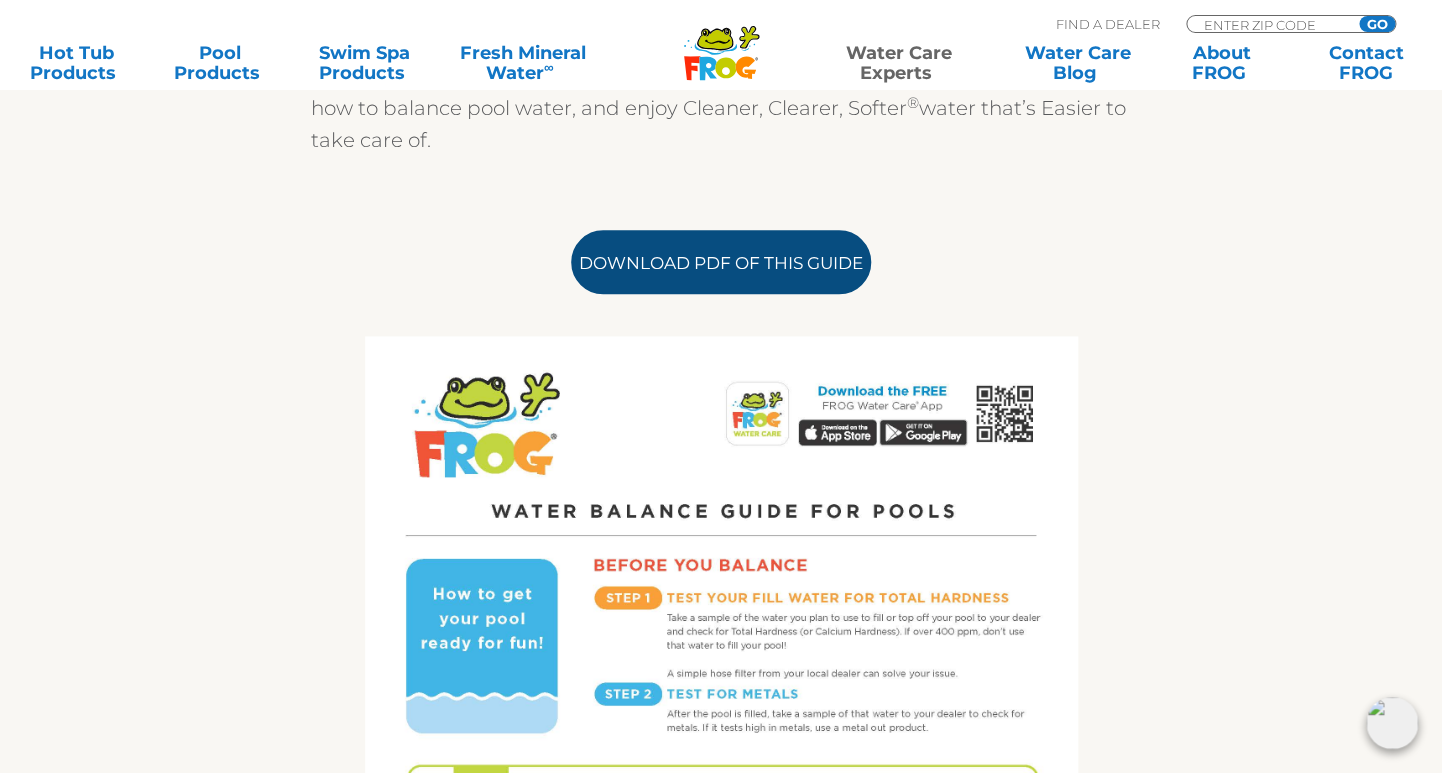 click on "Download PDF of this Guide" at bounding box center [721, 262] 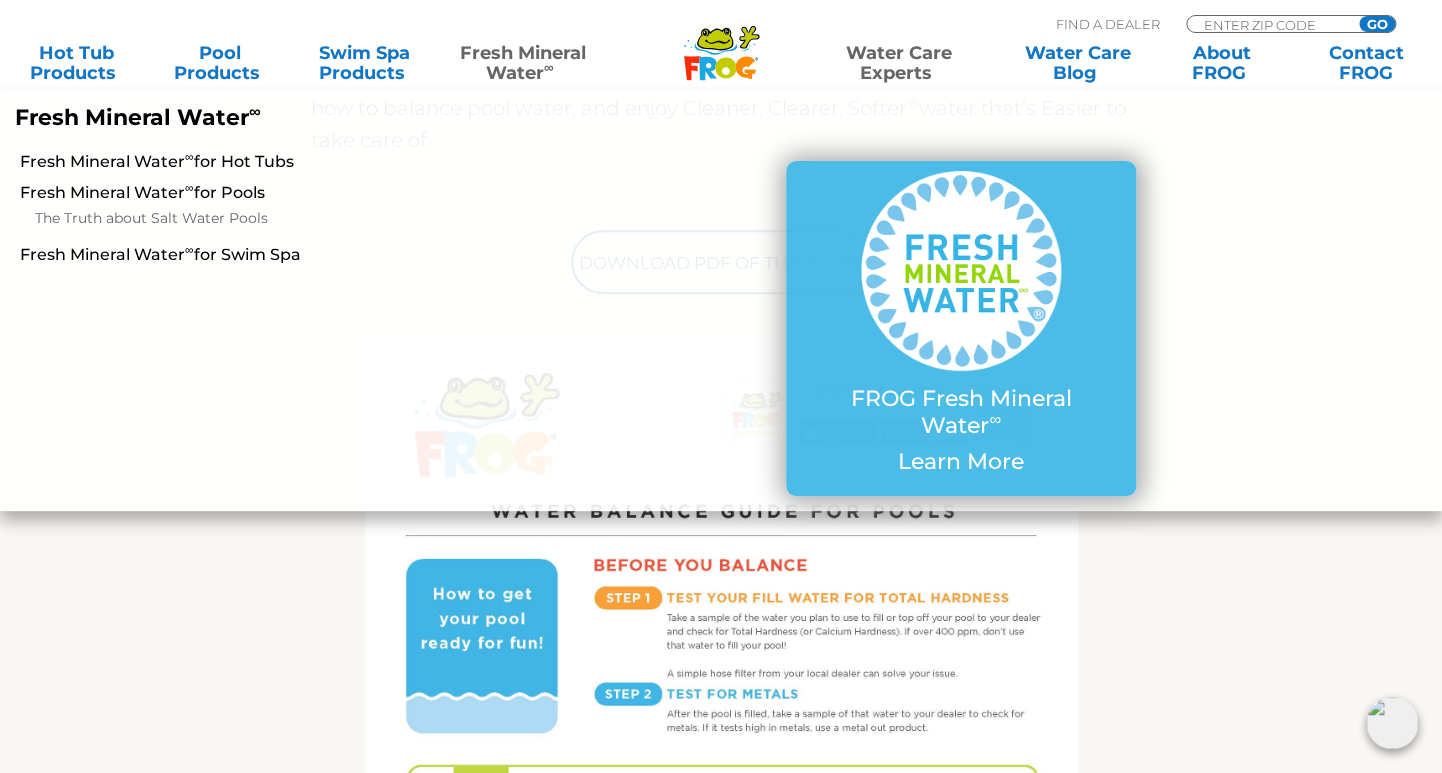 click on "Fresh Mineral  Water ∞" at bounding box center [523, 63] 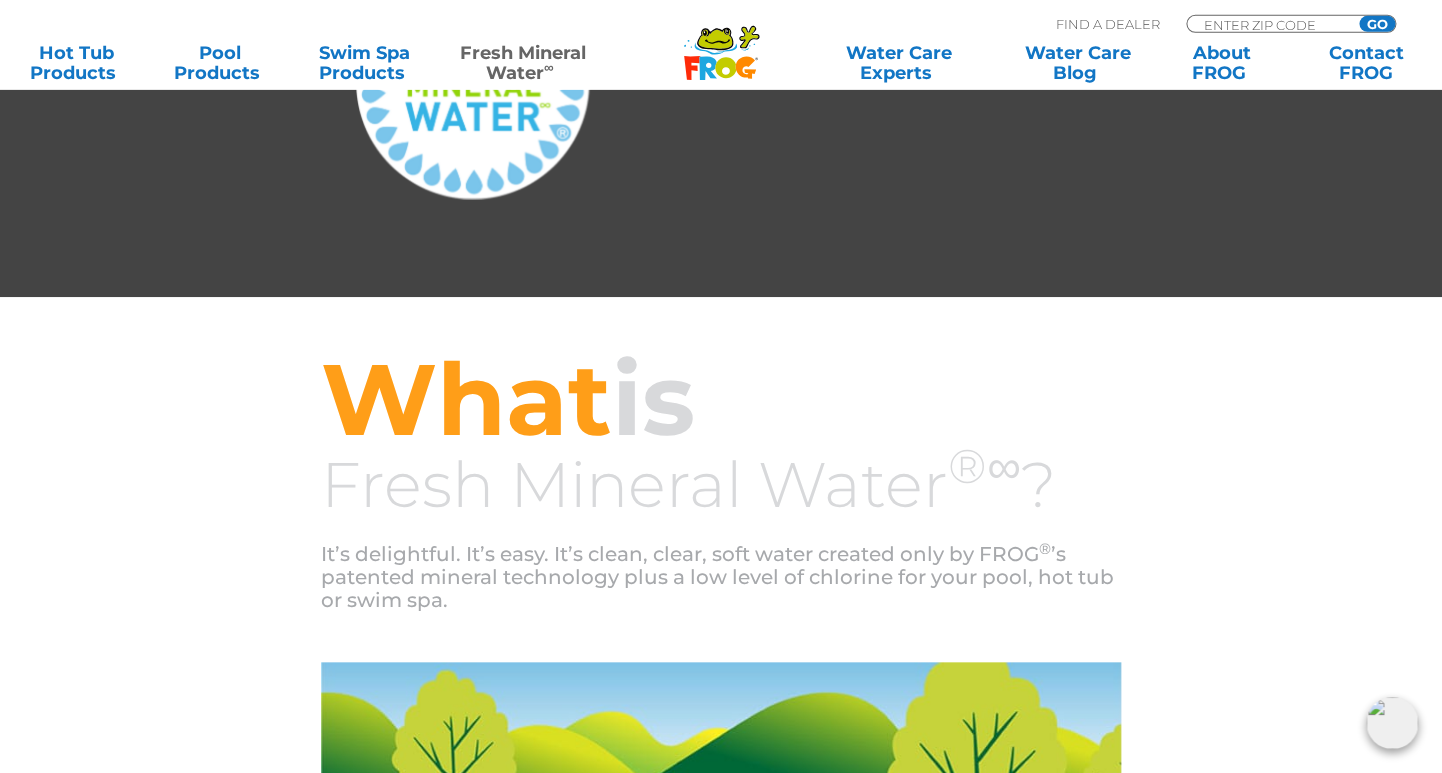 scroll, scrollTop: 333, scrollLeft: 0, axis: vertical 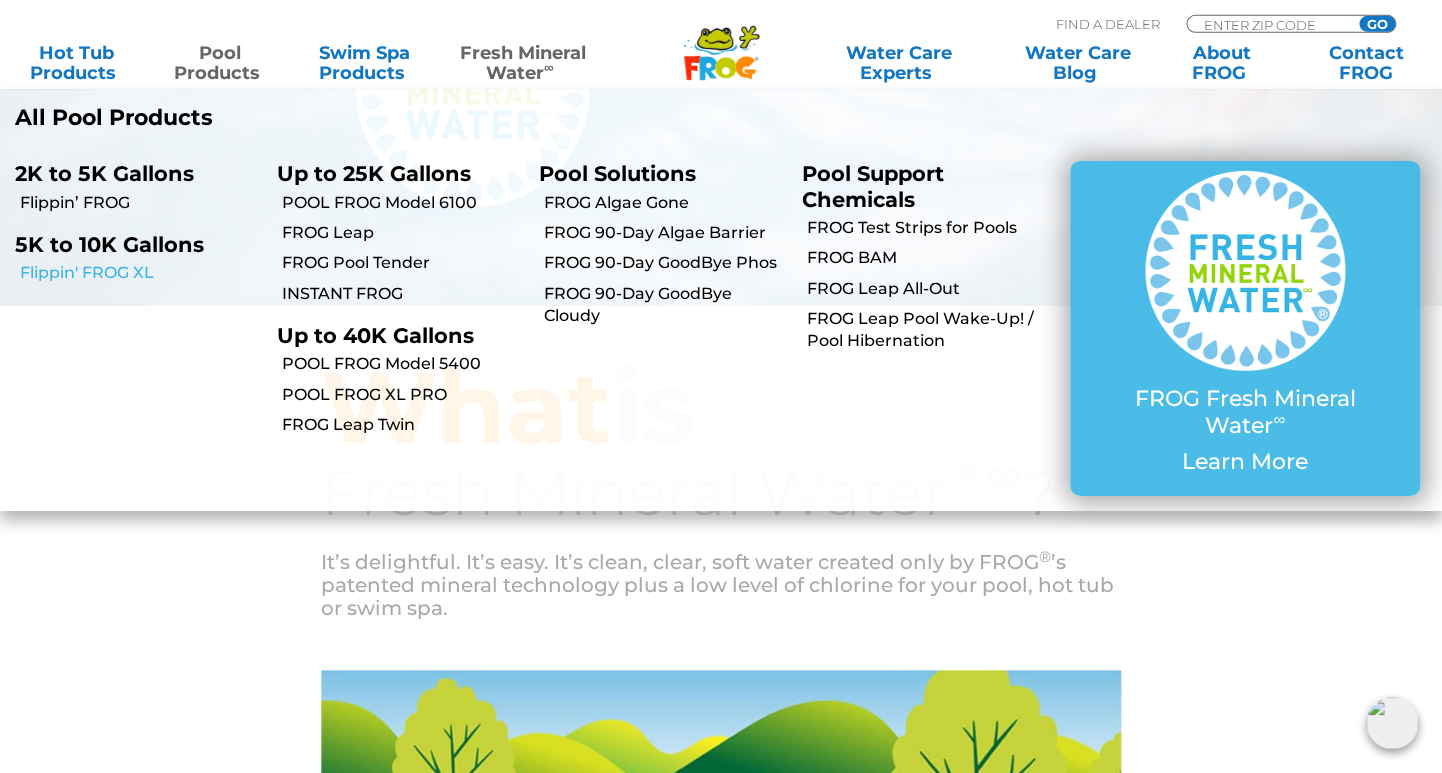 click on "Flippin' FROG XL" at bounding box center [141, 273] 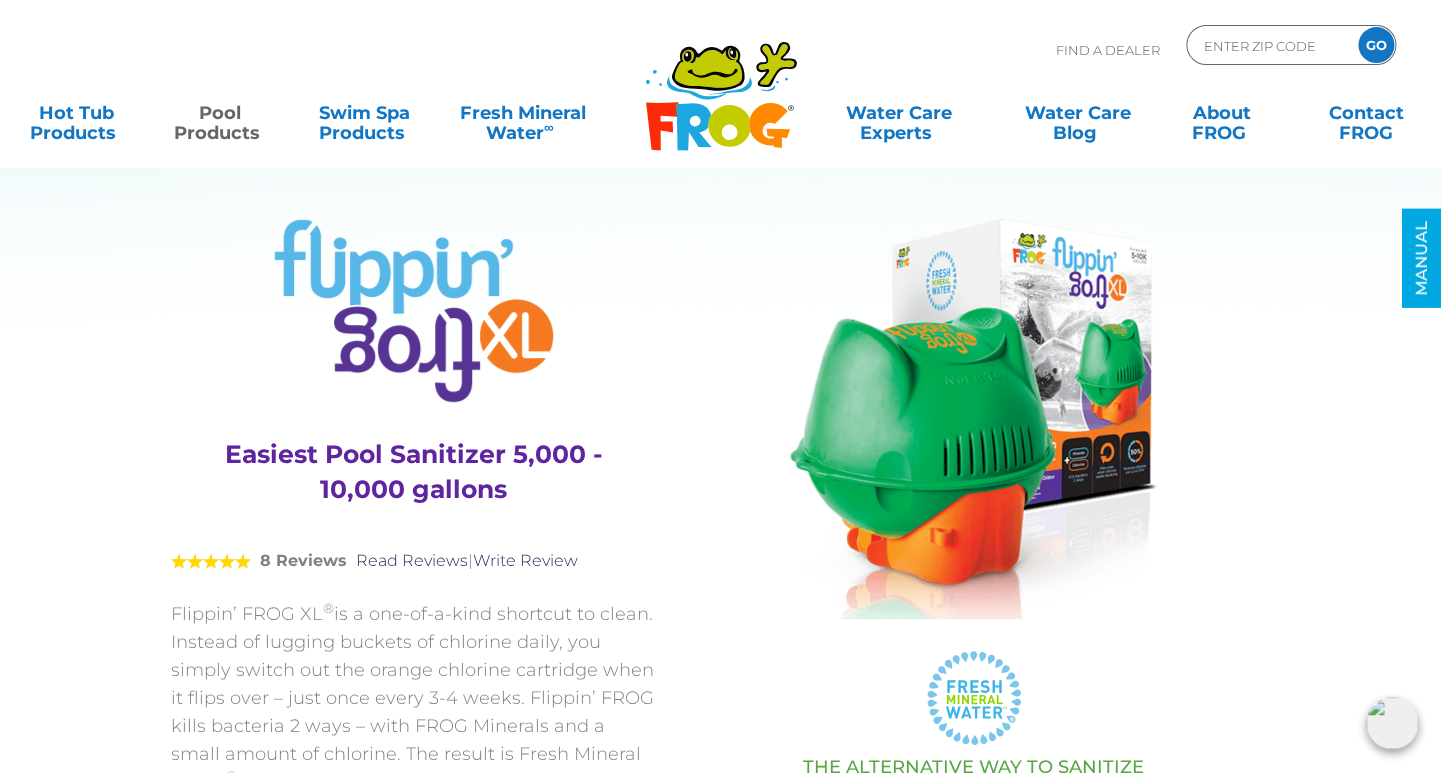 scroll, scrollTop: 0, scrollLeft: 0, axis: both 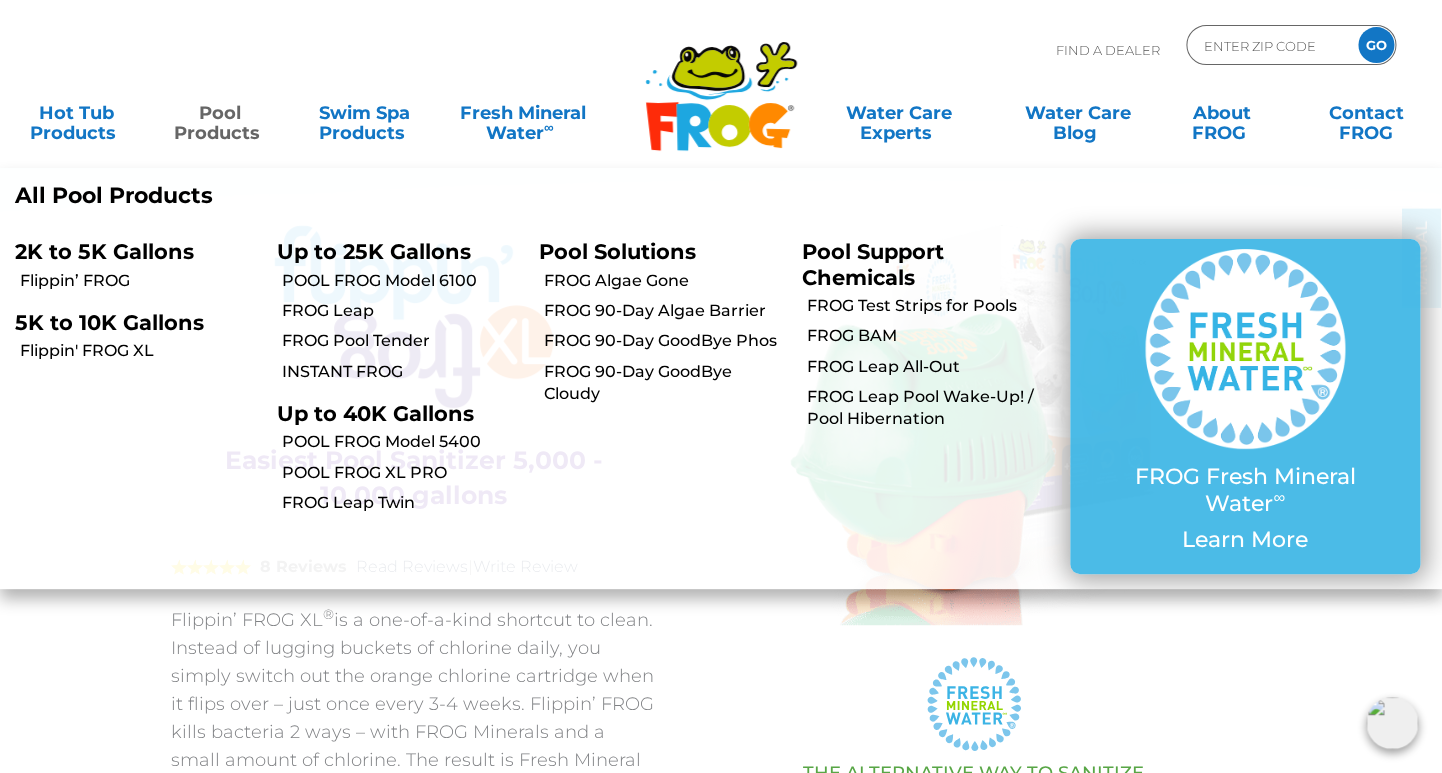 click on "Pool  Products" at bounding box center [220, 113] 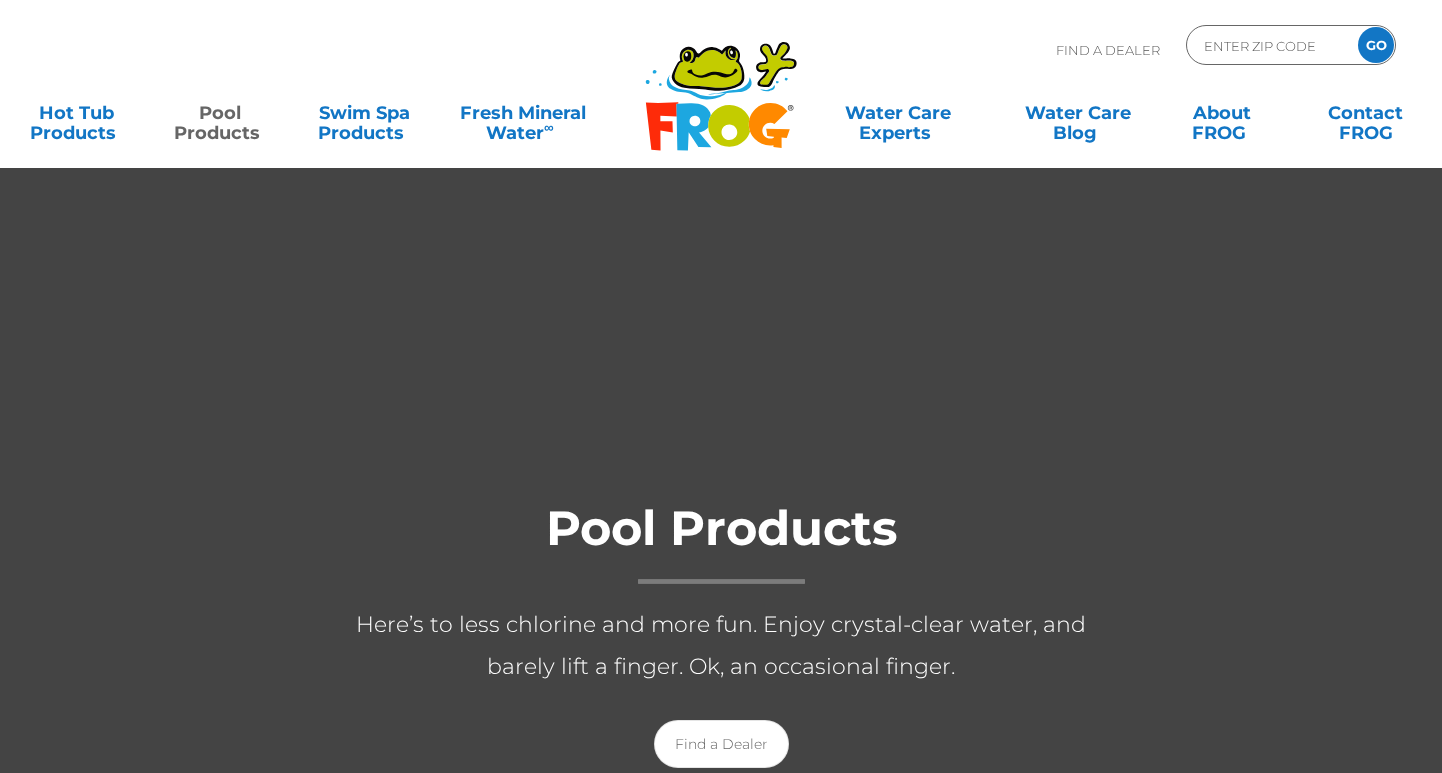 scroll, scrollTop: 0, scrollLeft: 0, axis: both 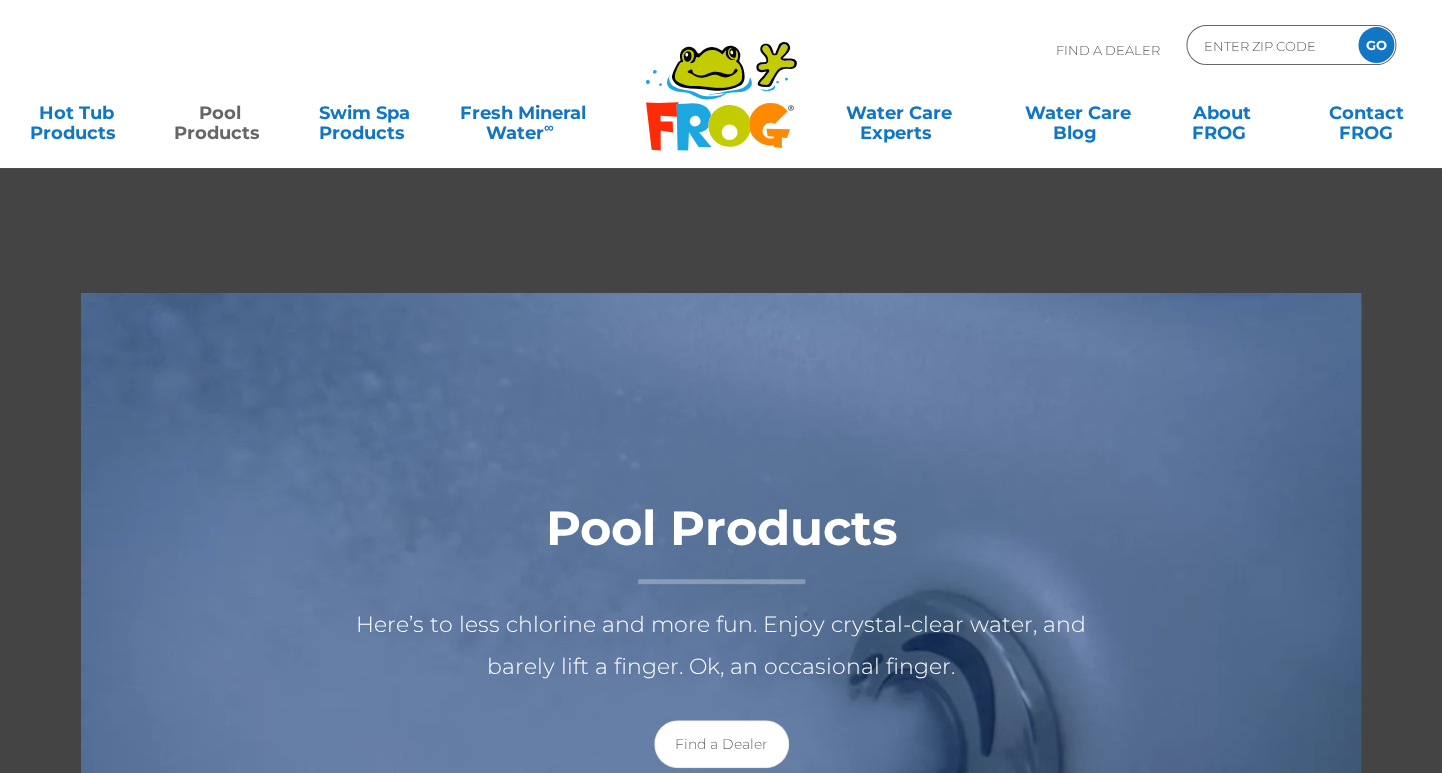 click on "Pool  Products" at bounding box center (220, 113) 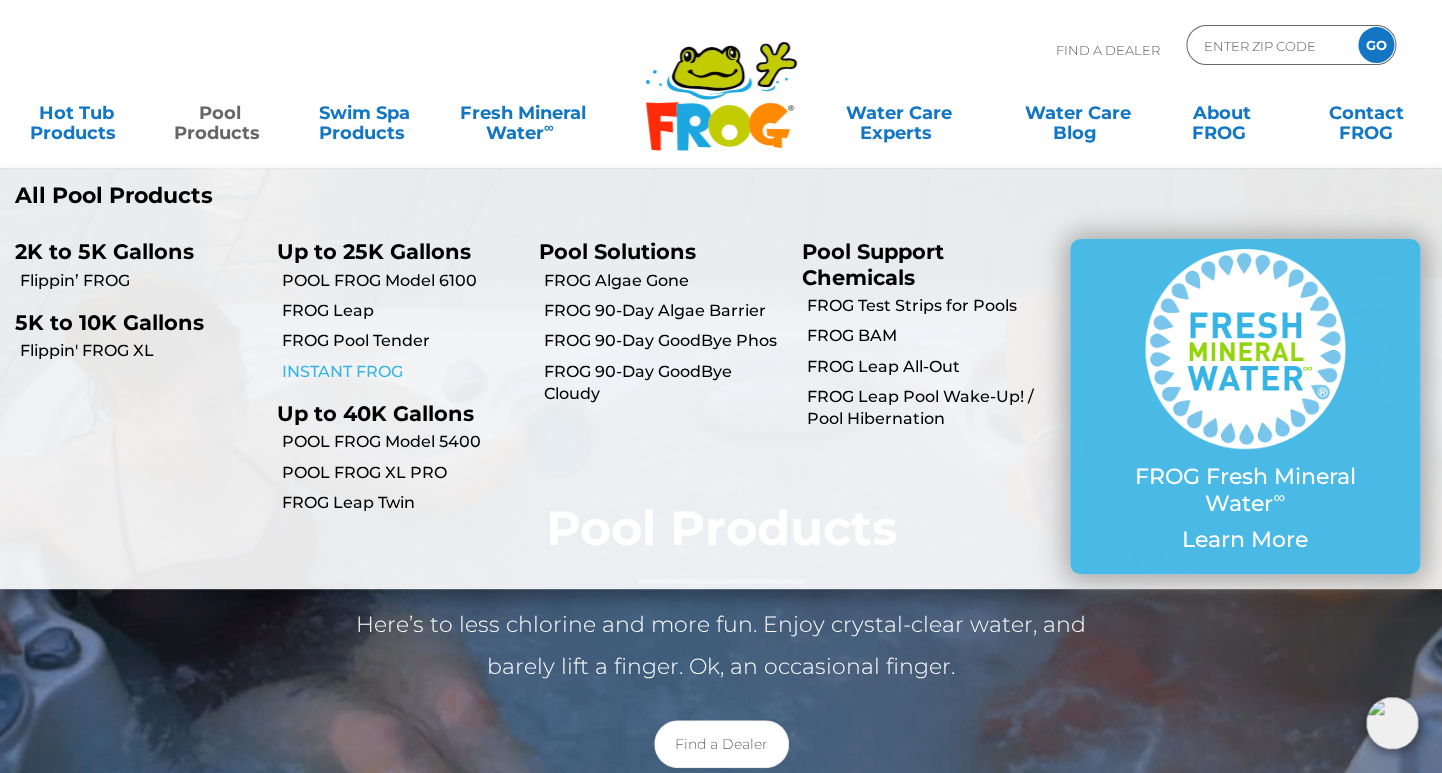 click on "INSTANT FROG" at bounding box center (403, 372) 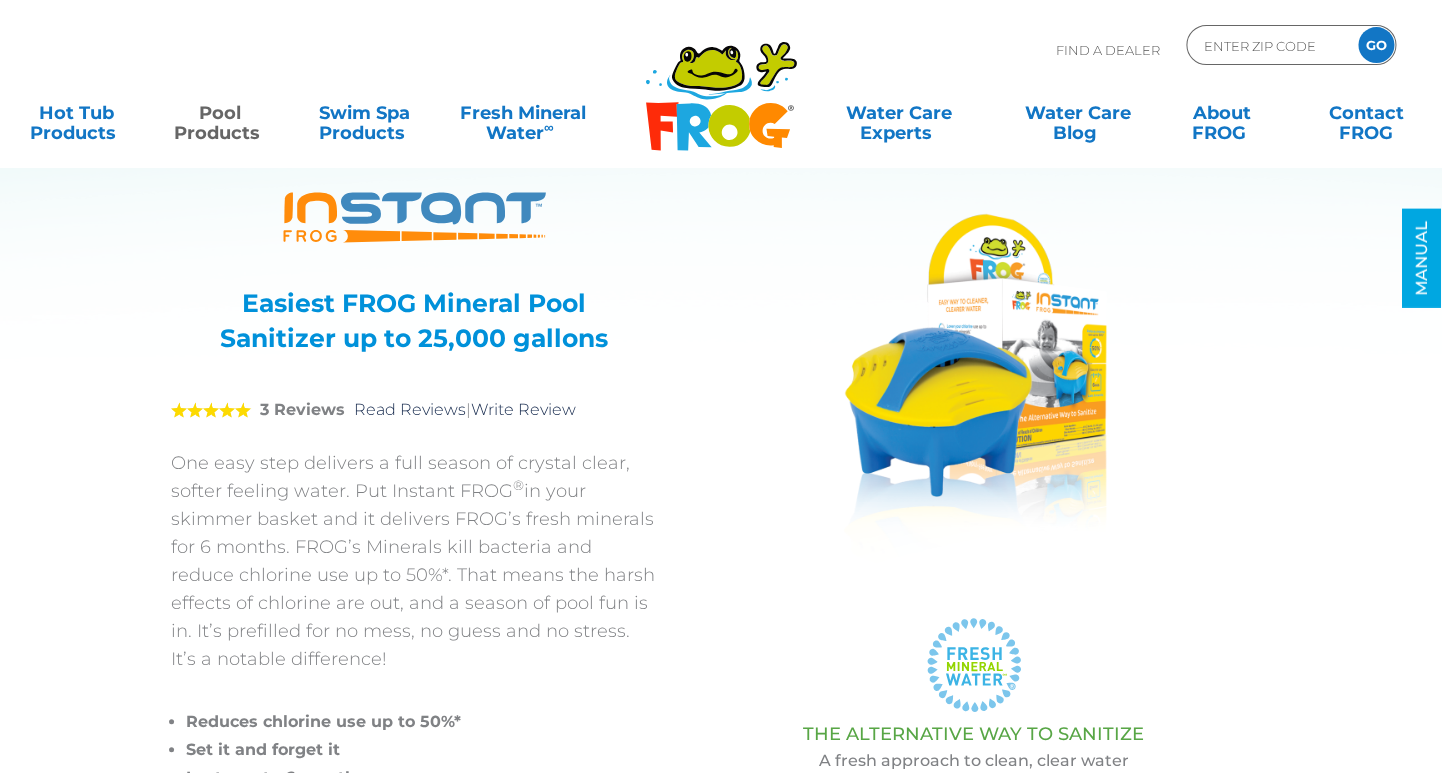 scroll, scrollTop: 17, scrollLeft: 0, axis: vertical 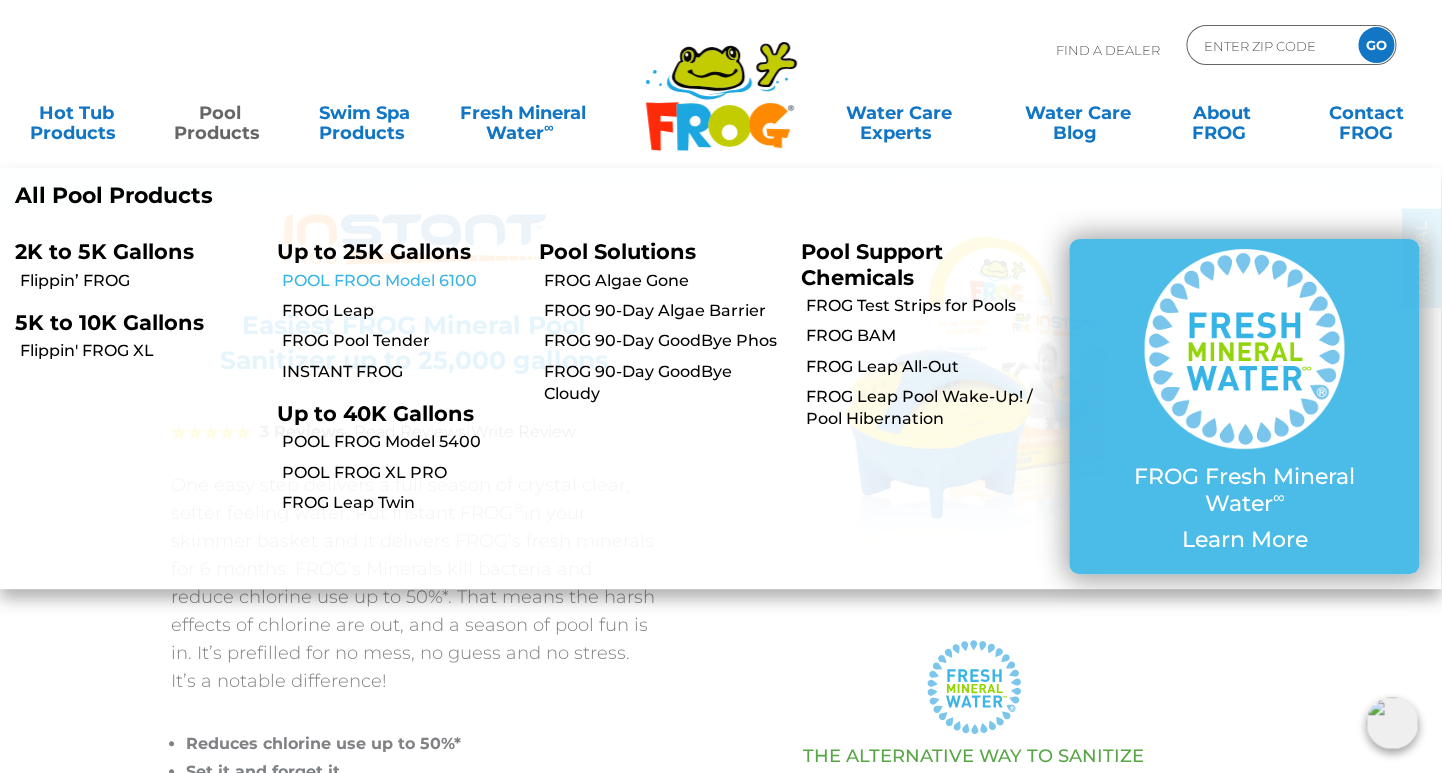 click on "POOL FROG Model 6100" at bounding box center [403, 281] 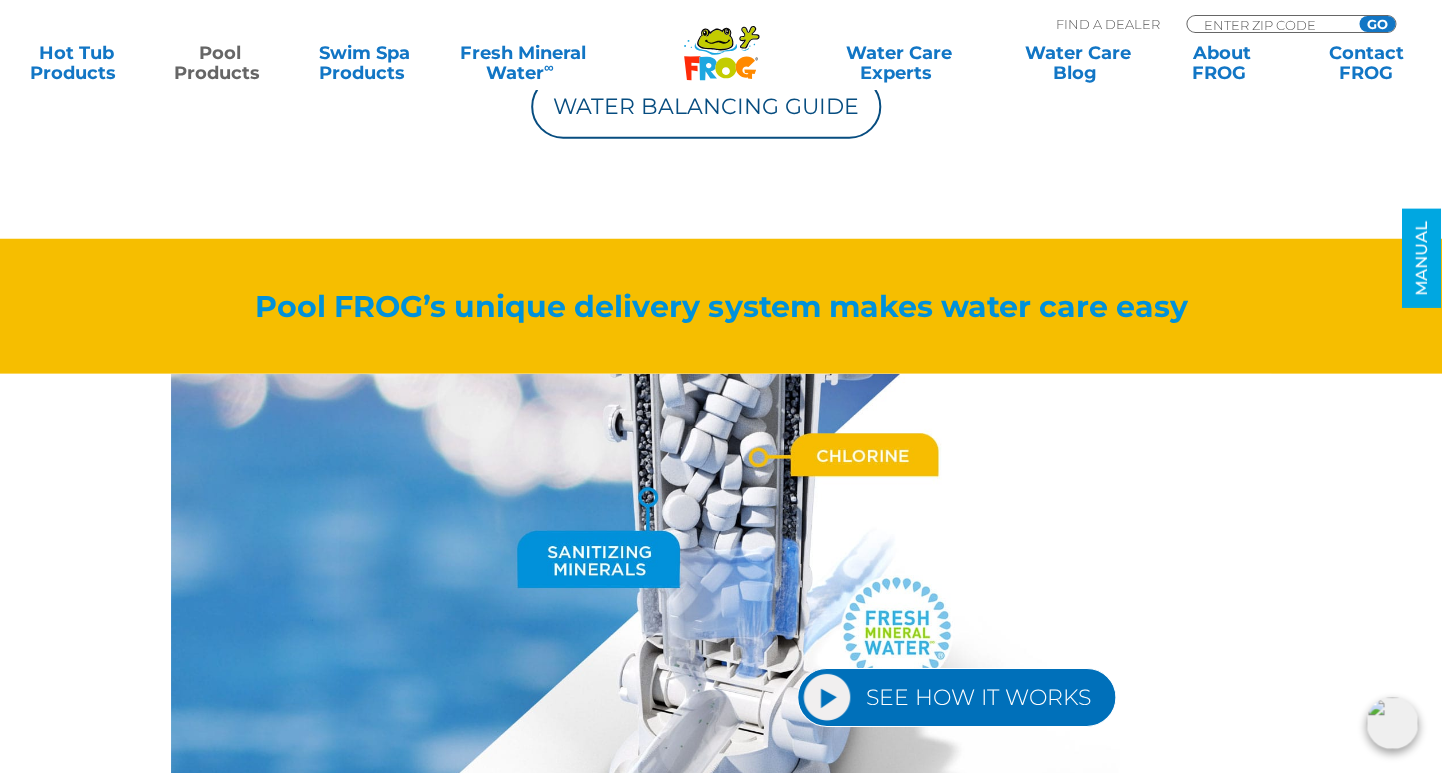 scroll, scrollTop: 1911, scrollLeft: 0, axis: vertical 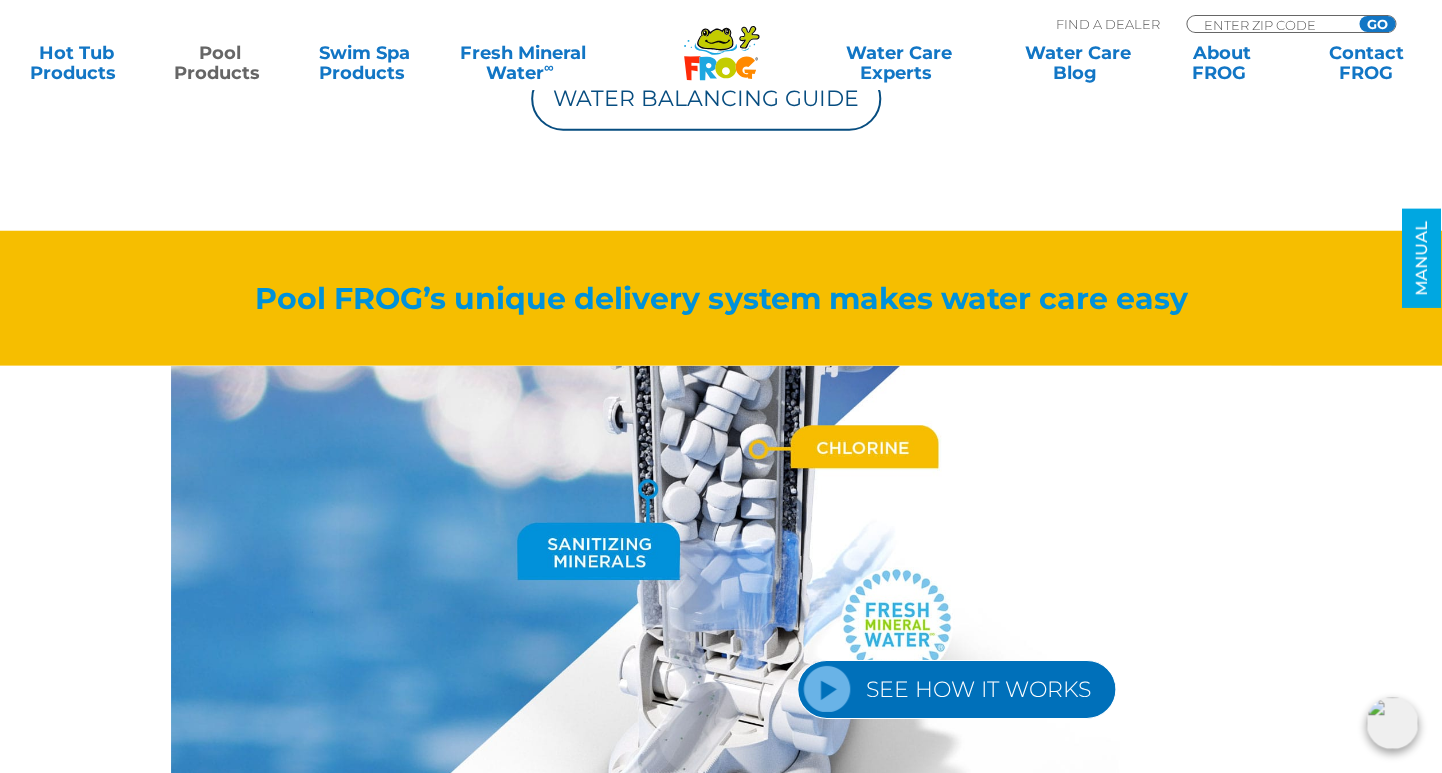 click on "SEE HOW IT WORKS" at bounding box center (956, 689) 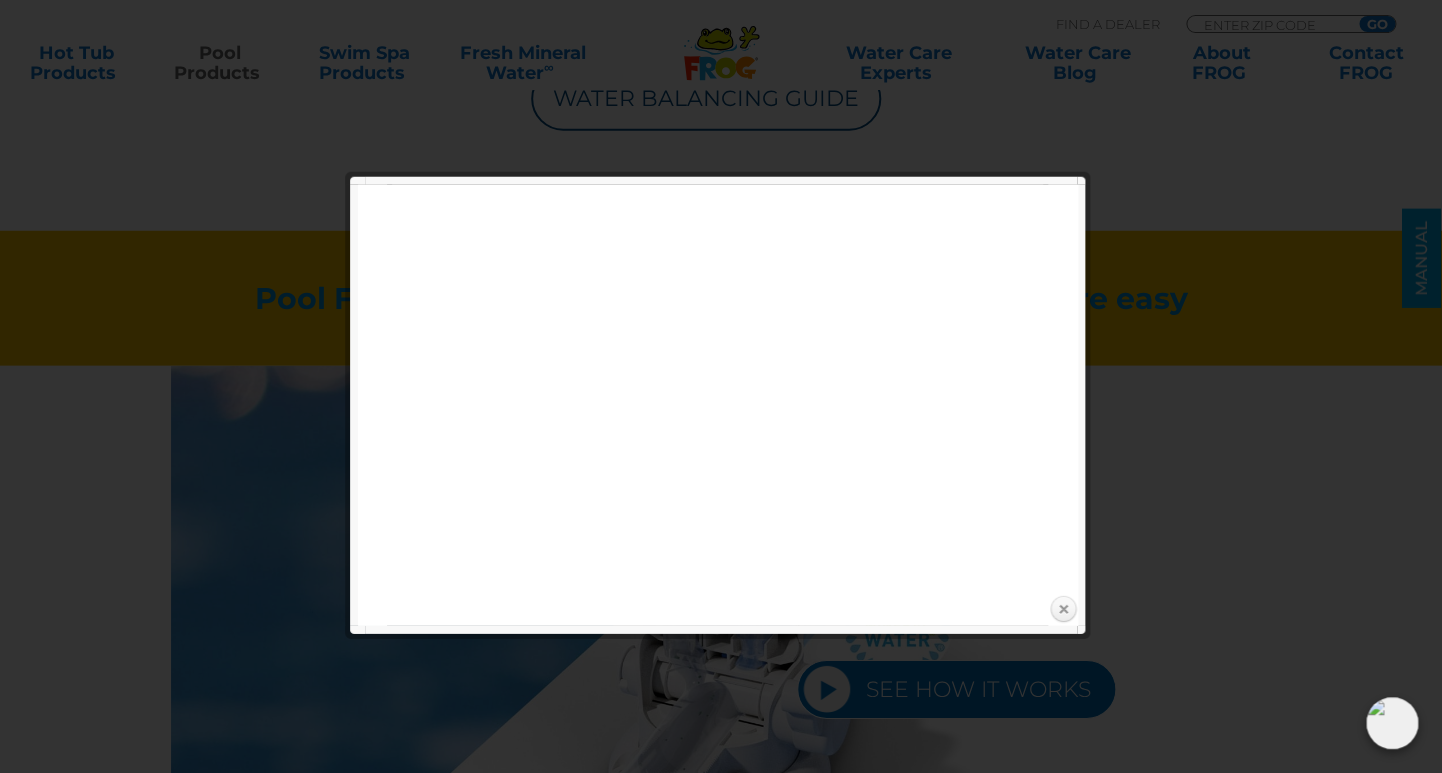 click on "Close" at bounding box center [1063, 610] 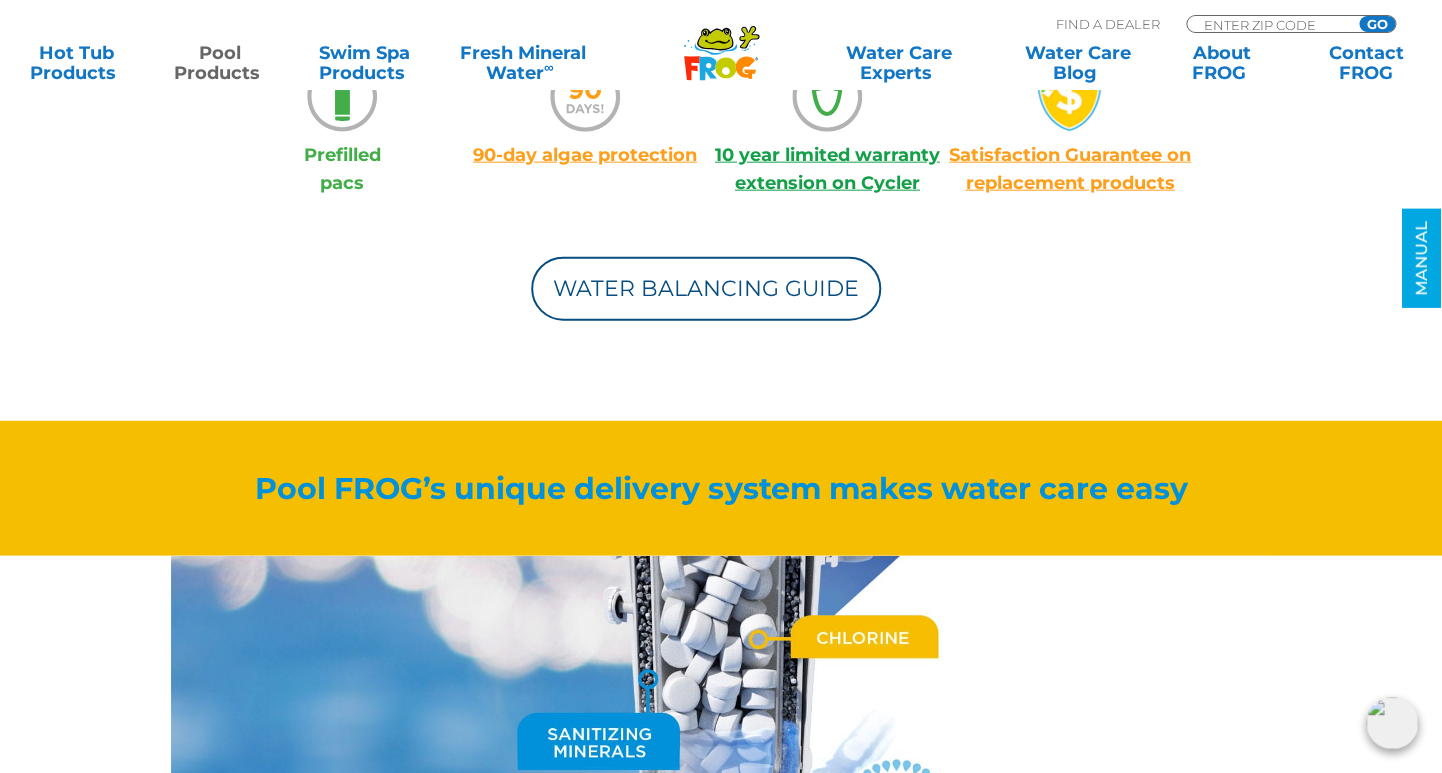 scroll, scrollTop: 1690, scrollLeft: 0, axis: vertical 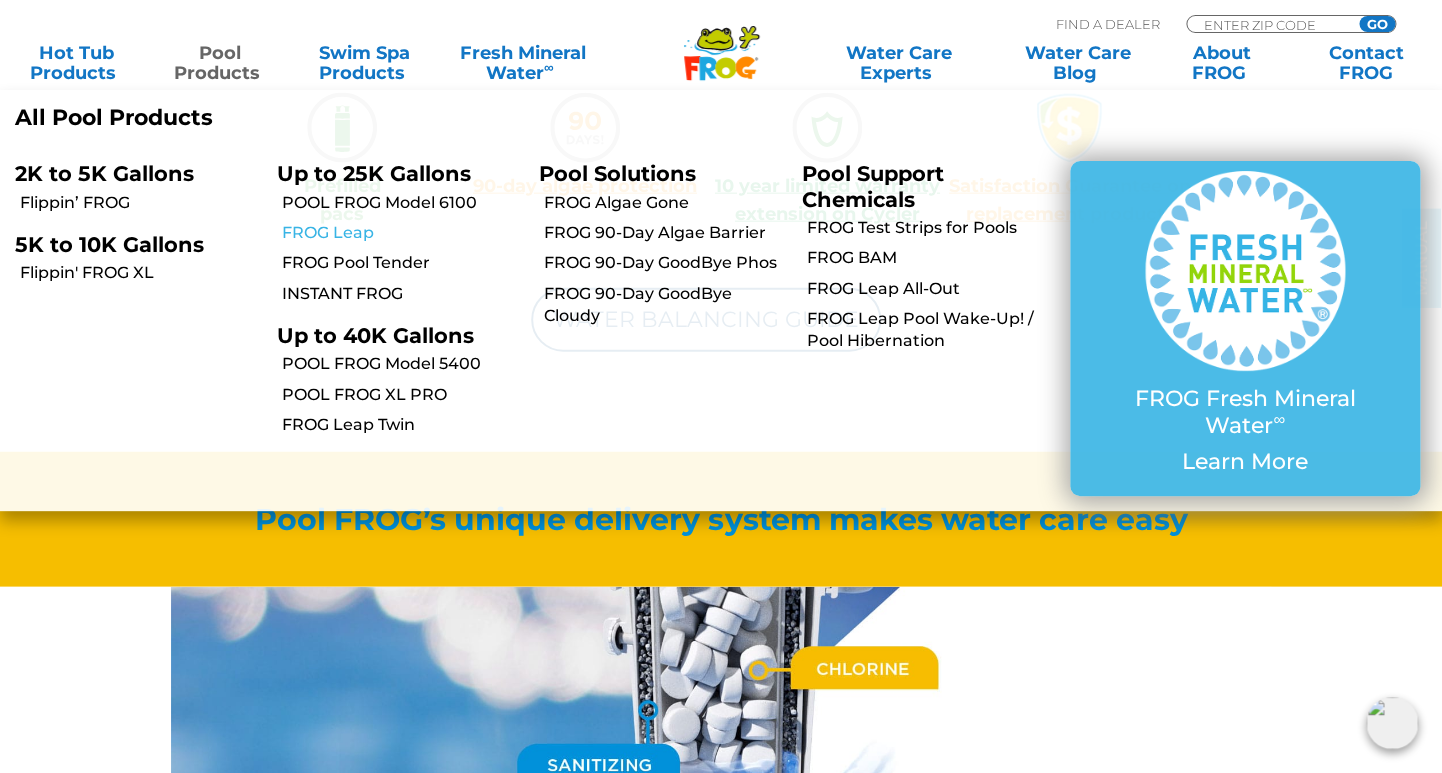 click on "FROG Leap" at bounding box center [403, 233] 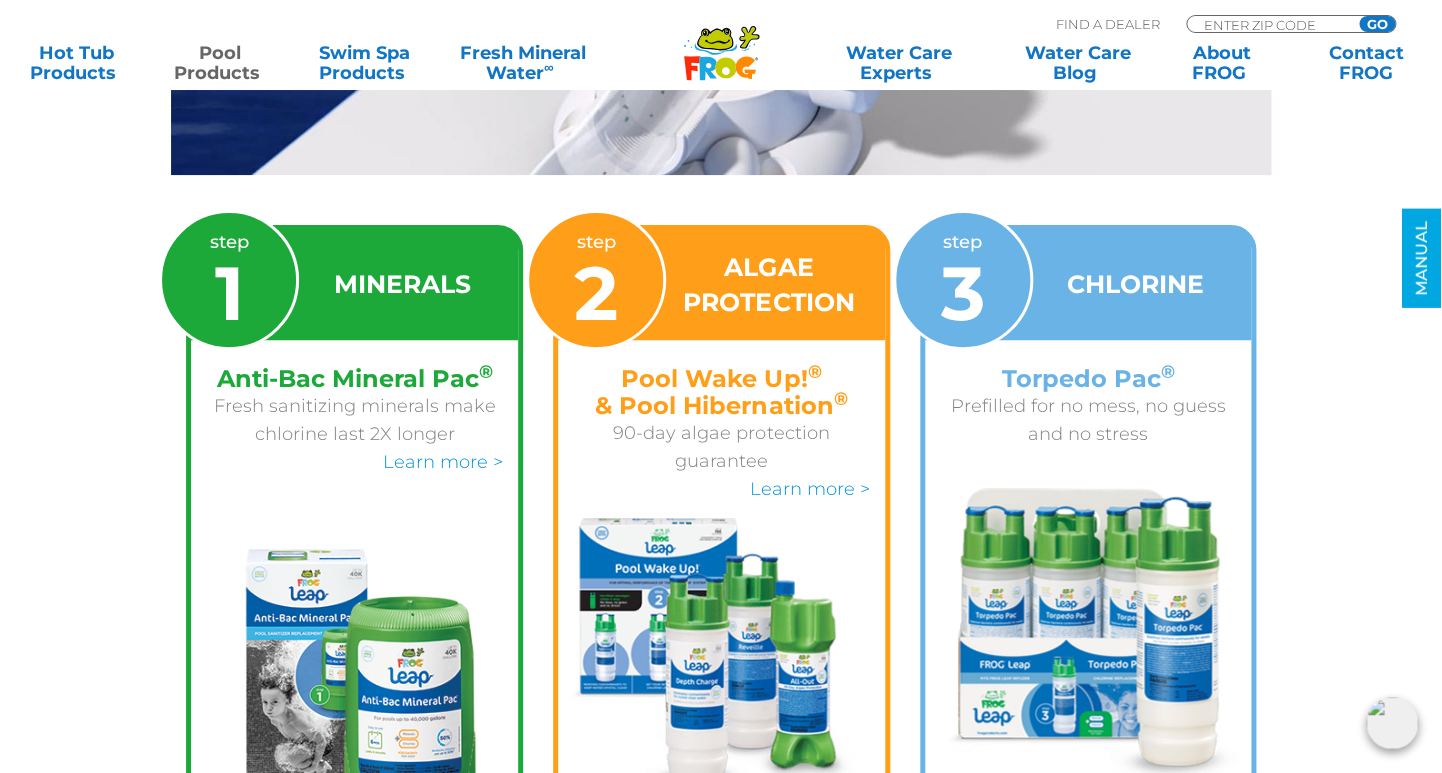 scroll, scrollTop: 2890, scrollLeft: 0, axis: vertical 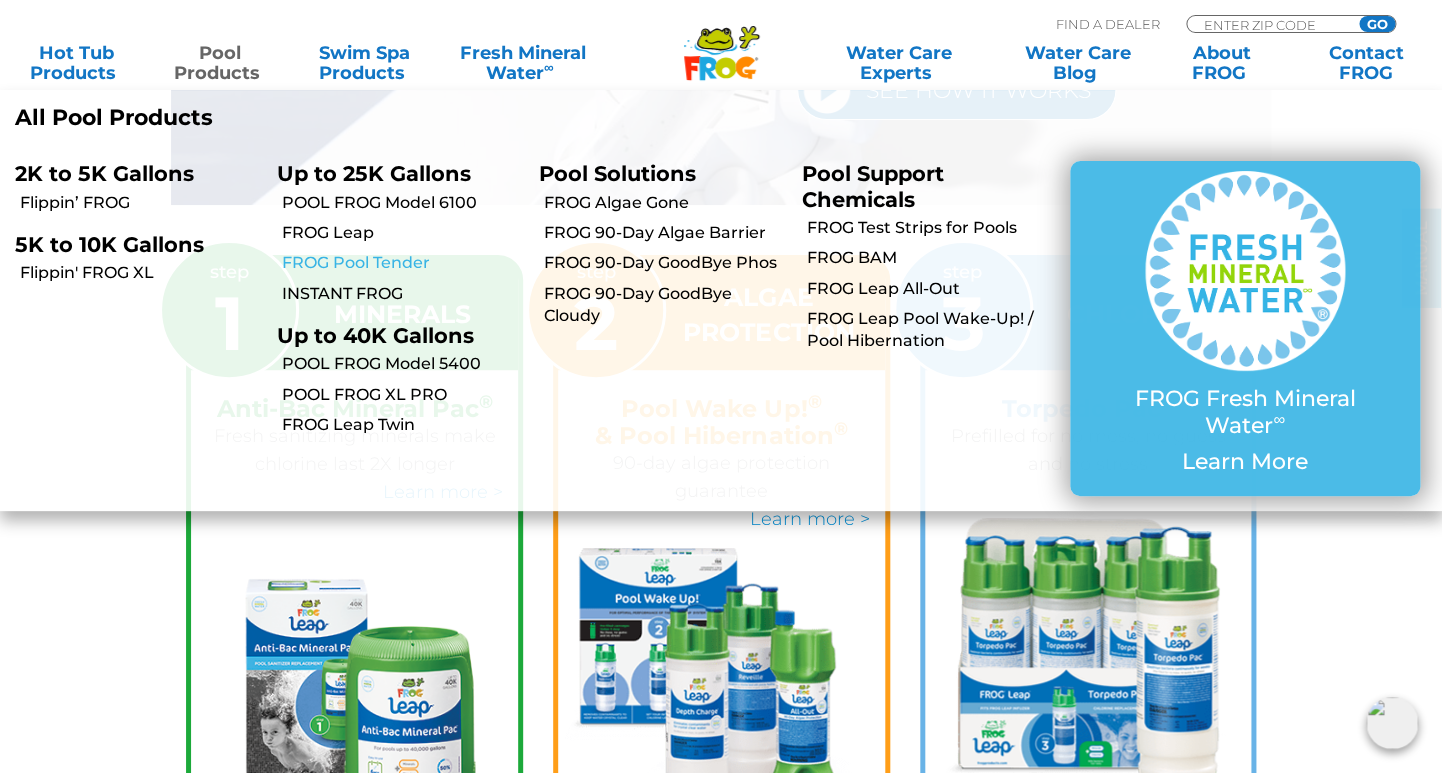 click on "FROG Pool Tender" at bounding box center [403, 263] 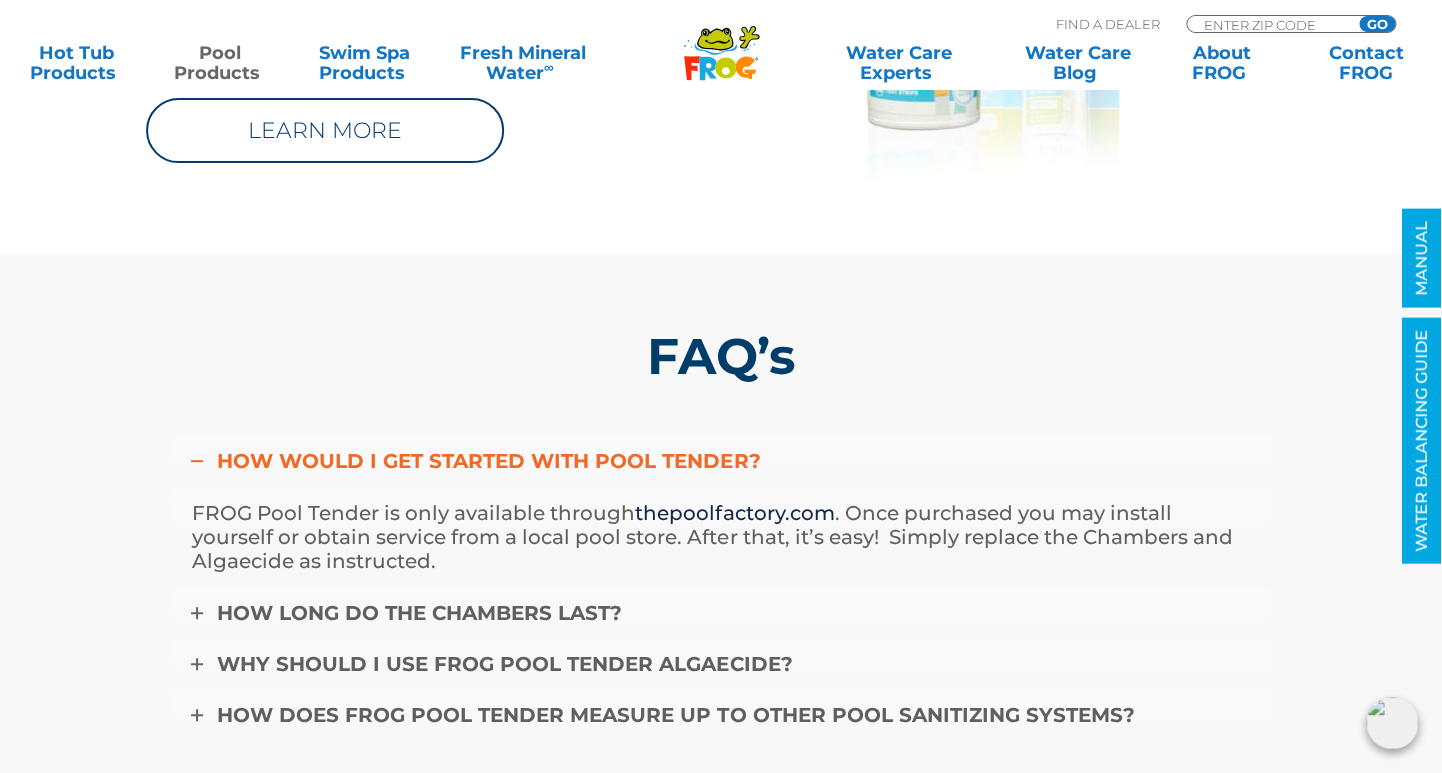 scroll, scrollTop: 5728, scrollLeft: 0, axis: vertical 